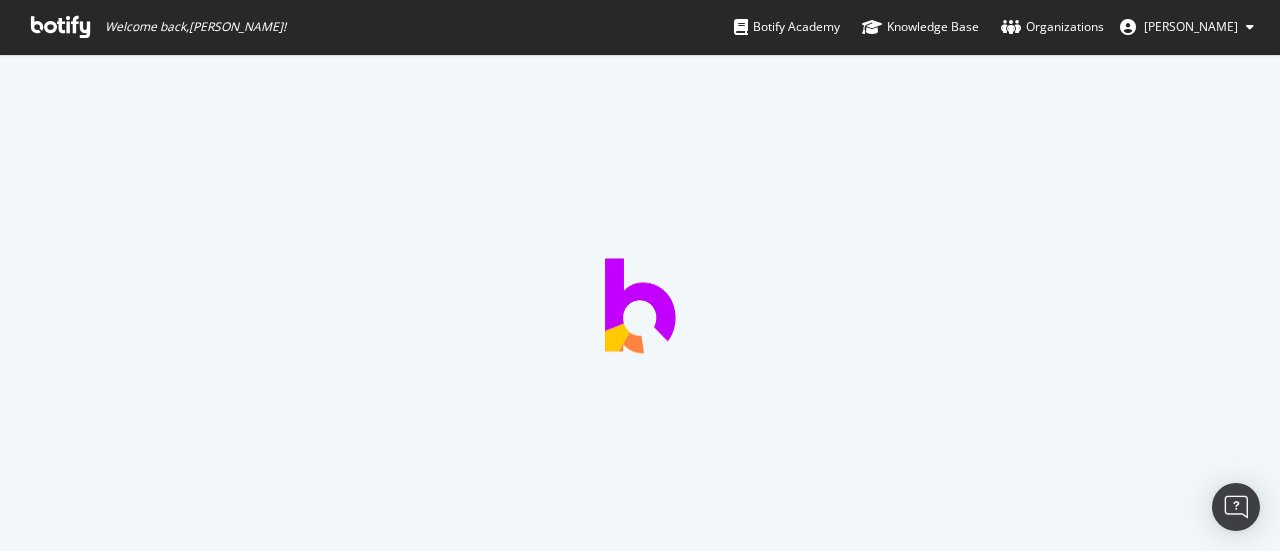 scroll, scrollTop: 0, scrollLeft: 0, axis: both 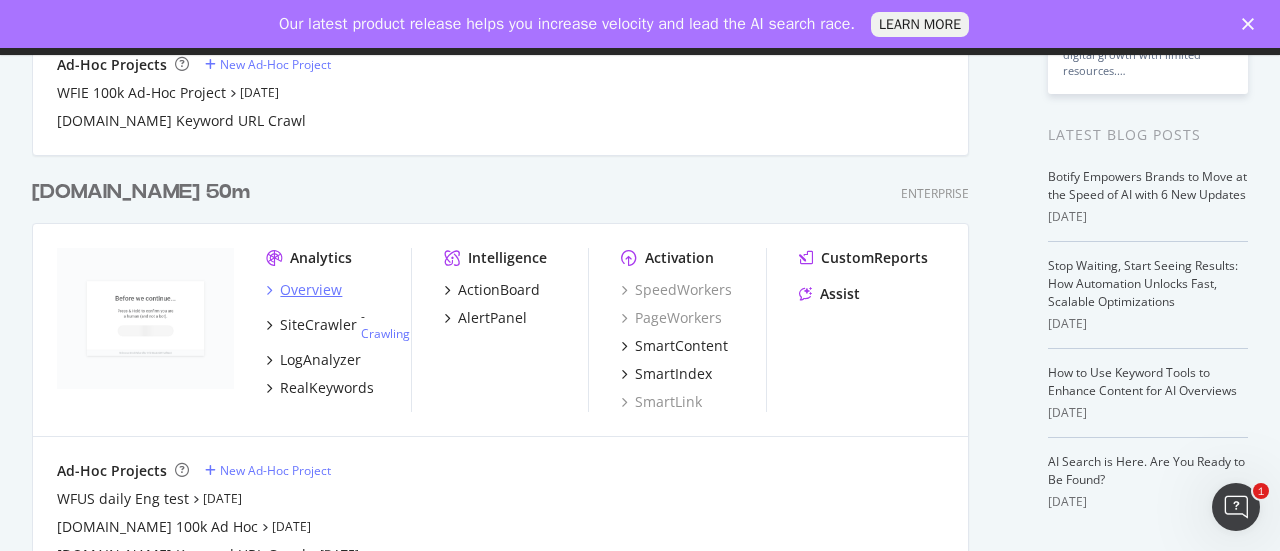 click on "Overview" at bounding box center [311, 290] 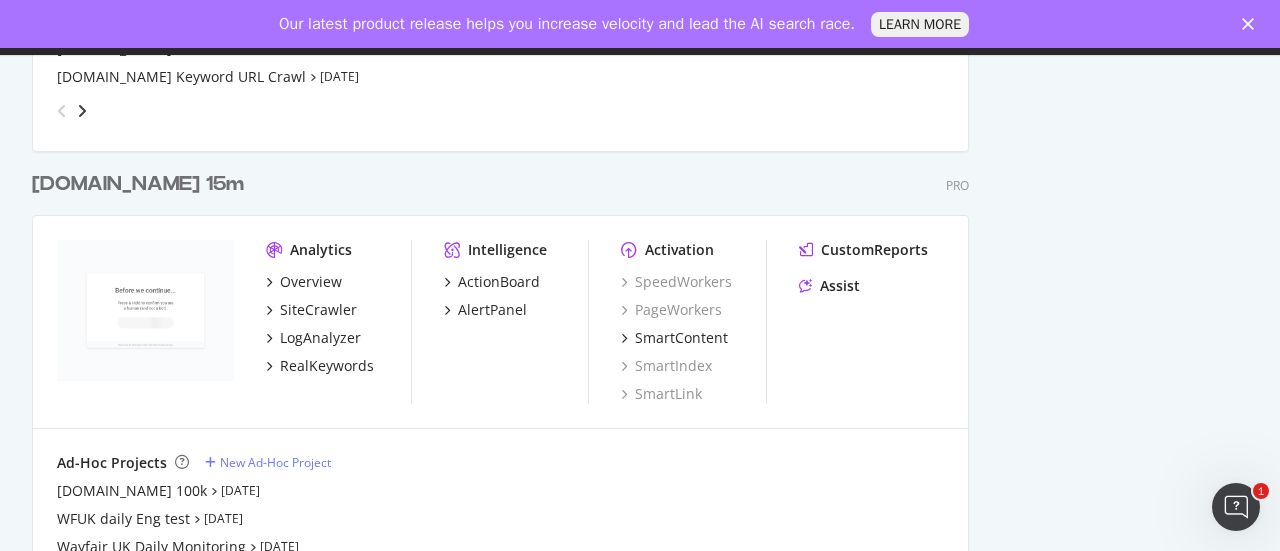 scroll, scrollTop: 905, scrollLeft: 0, axis: vertical 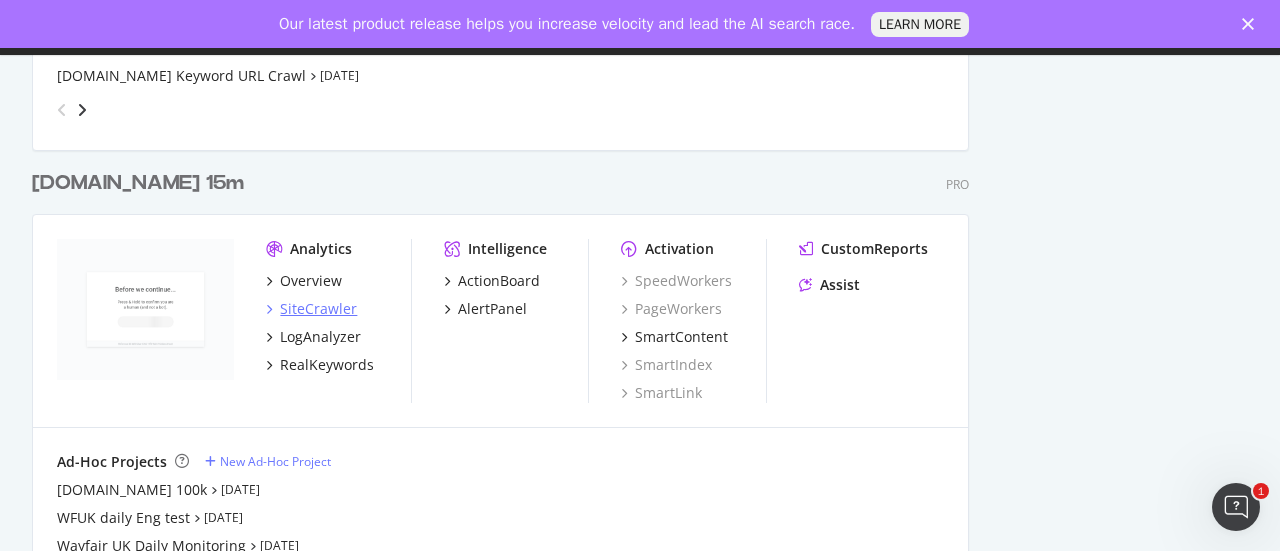 click on "SiteCrawler" at bounding box center (318, 309) 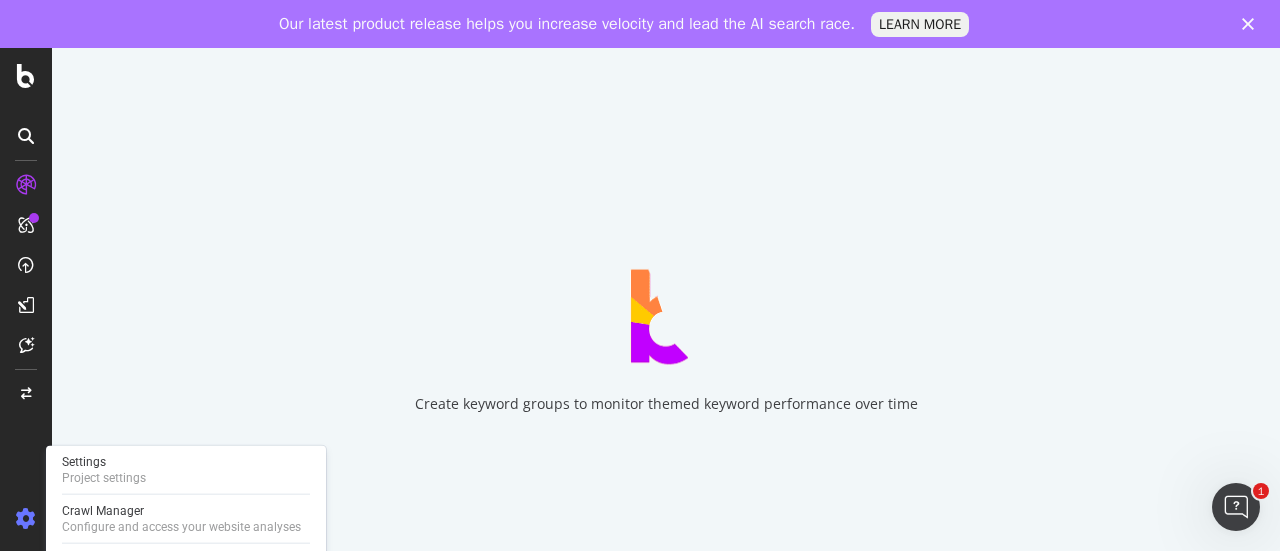 click at bounding box center [26, 519] 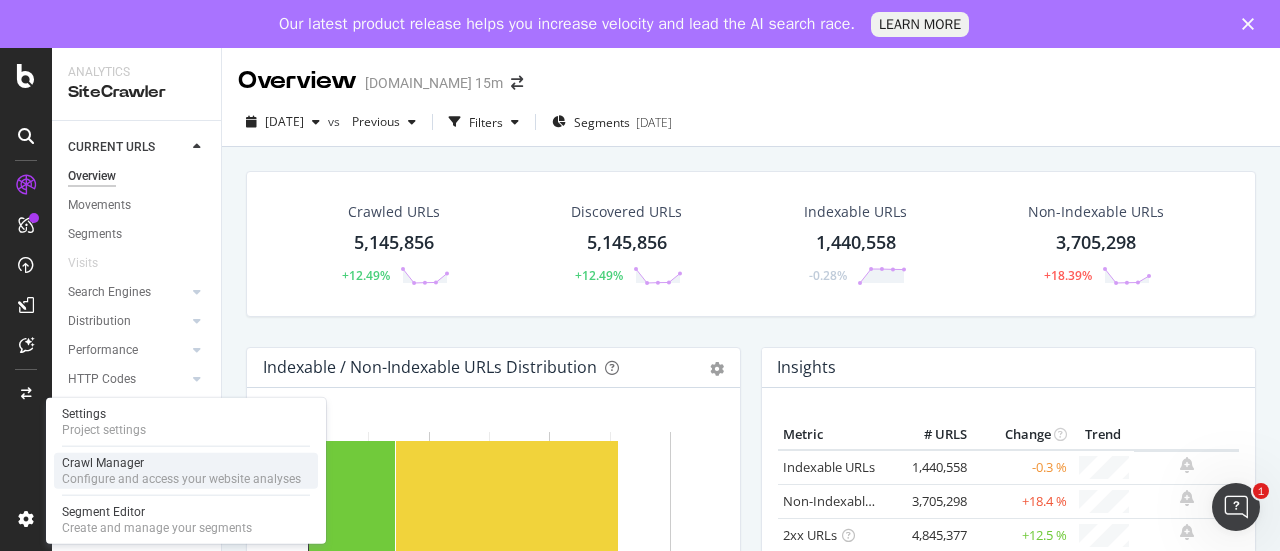 click on "Configure and access your website analyses" at bounding box center [181, 479] 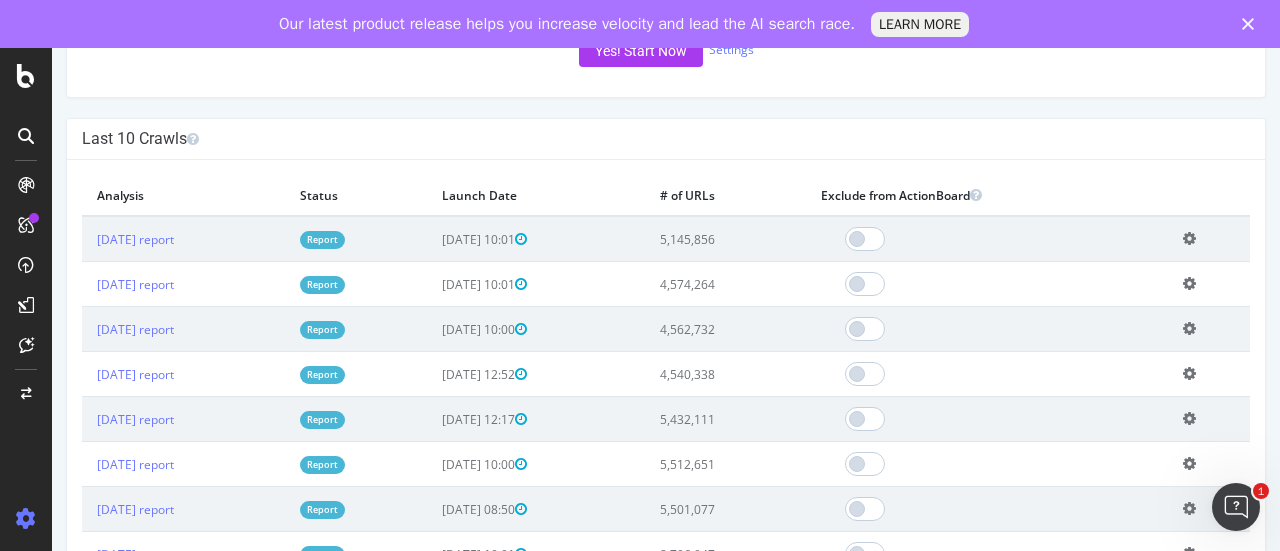scroll, scrollTop: 595, scrollLeft: 0, axis: vertical 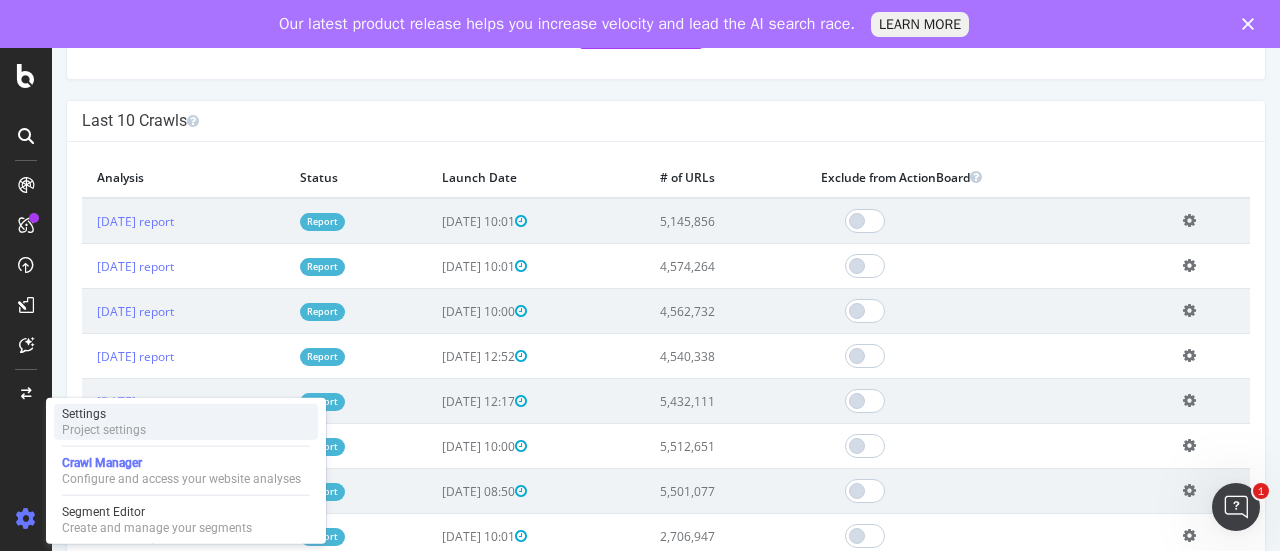 click on "Project settings" at bounding box center [104, 430] 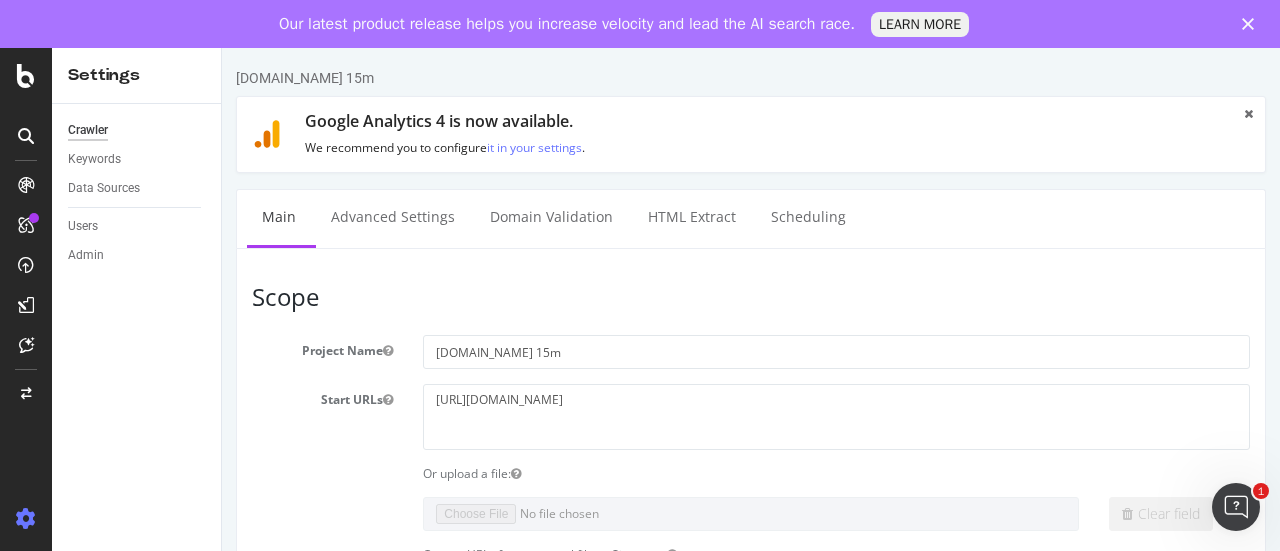 scroll, scrollTop: 0, scrollLeft: 0, axis: both 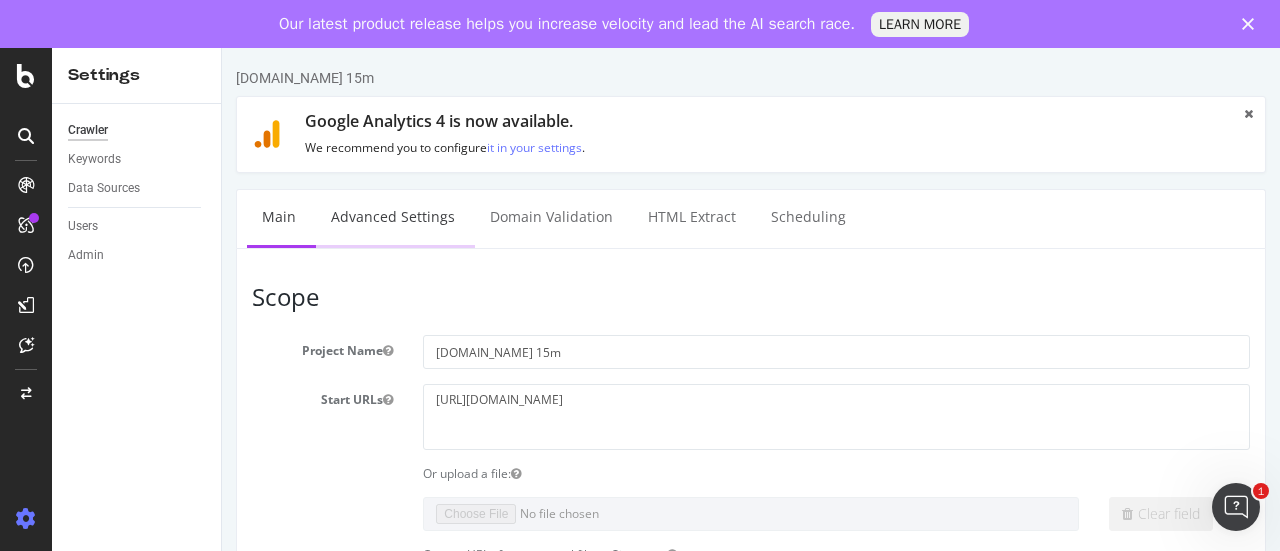 click on "Advanced Settings" at bounding box center [393, 217] 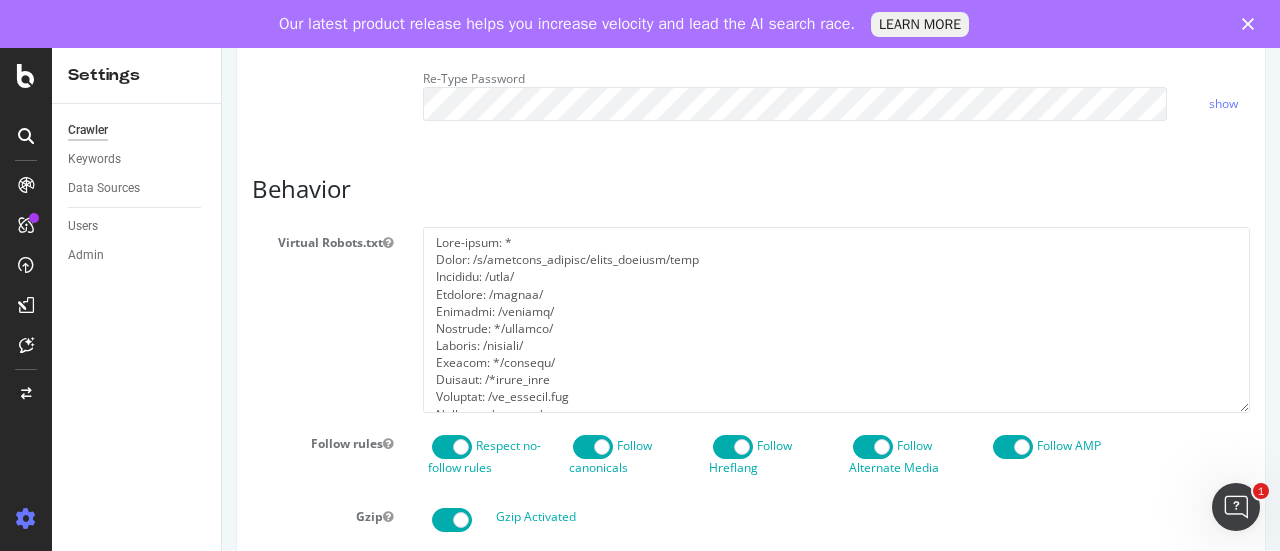 scroll, scrollTop: 679, scrollLeft: 0, axis: vertical 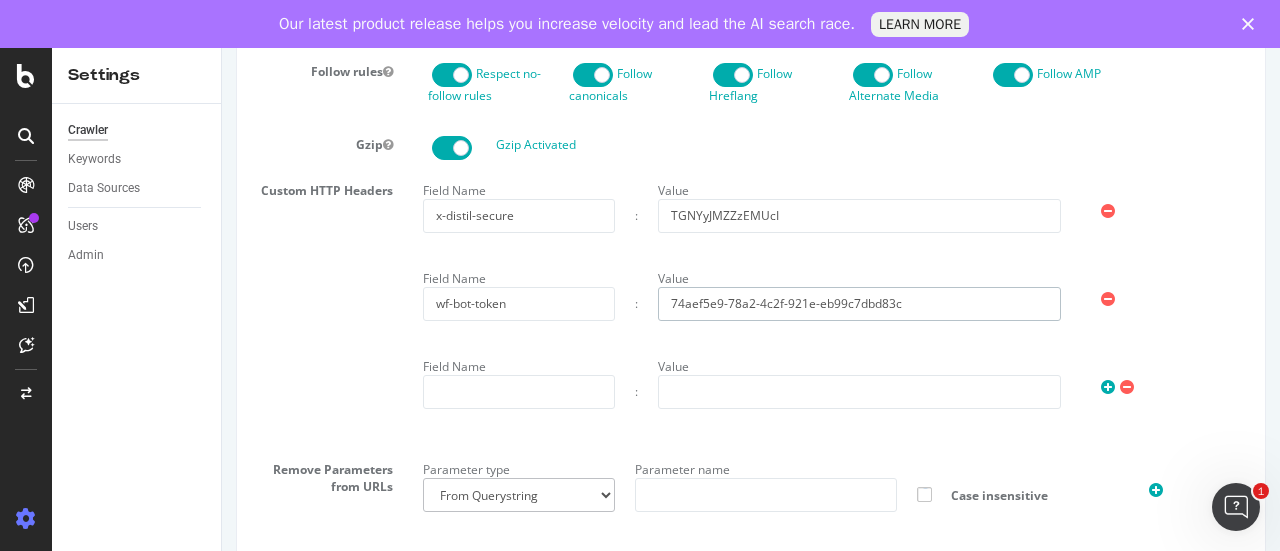 click on "74aef5e9-78a2-4c2f-921e-eb99c7dbd83c" at bounding box center (859, 304) 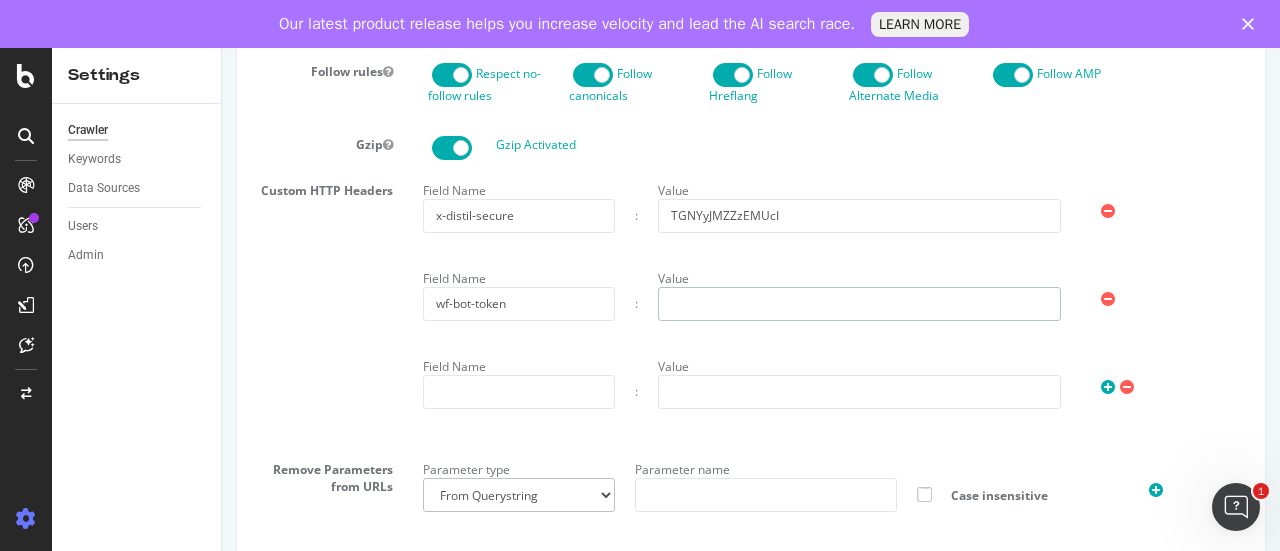 type 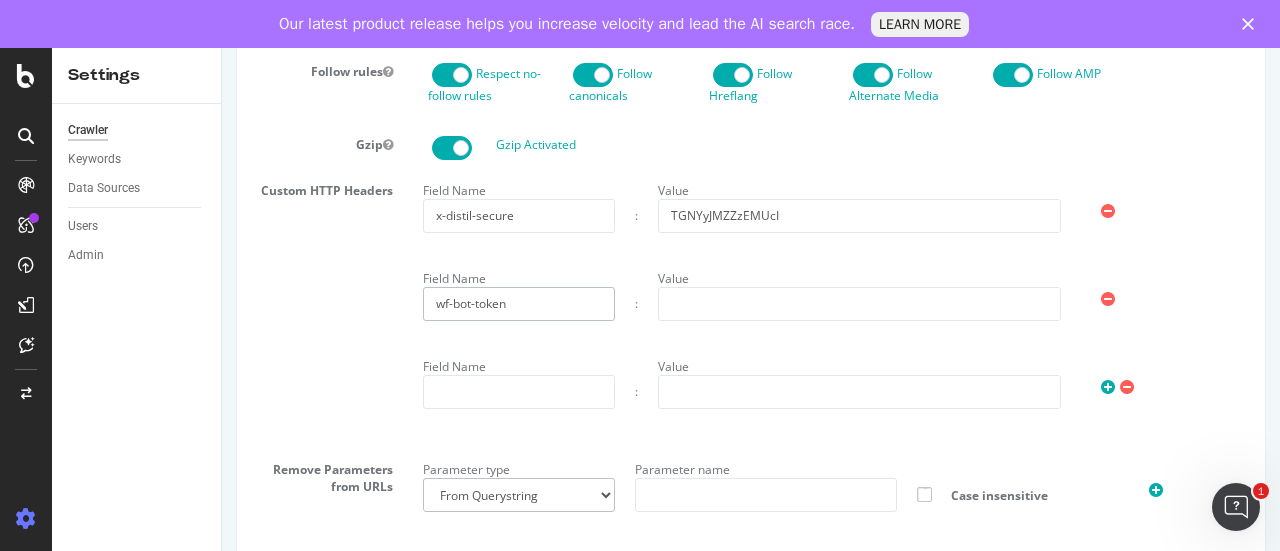 click on "wf-bot-token" at bounding box center [519, 304] 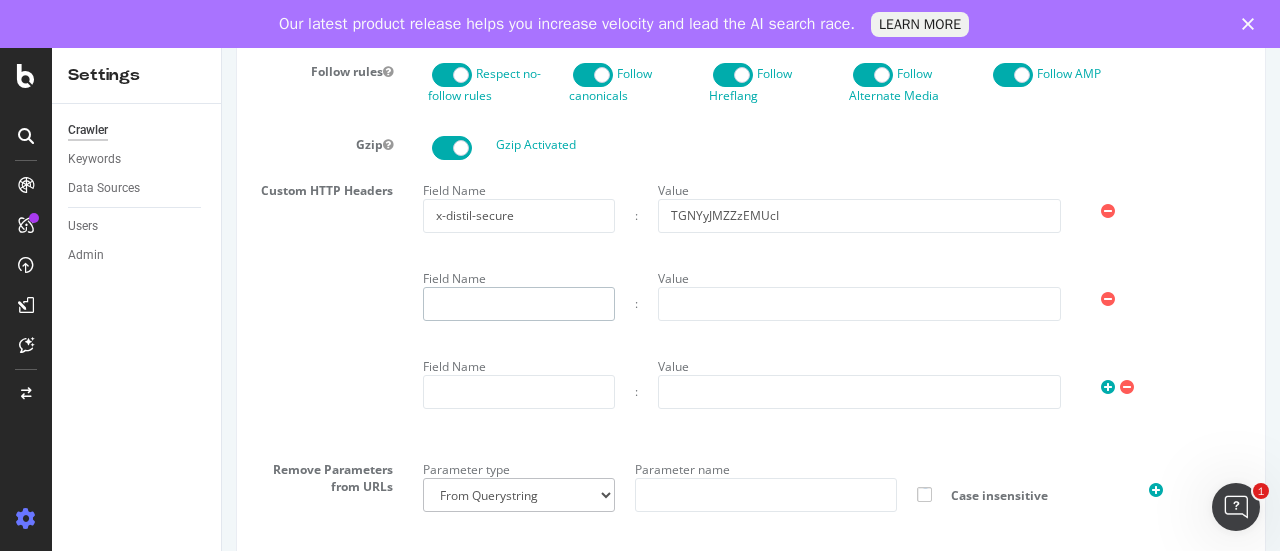 type 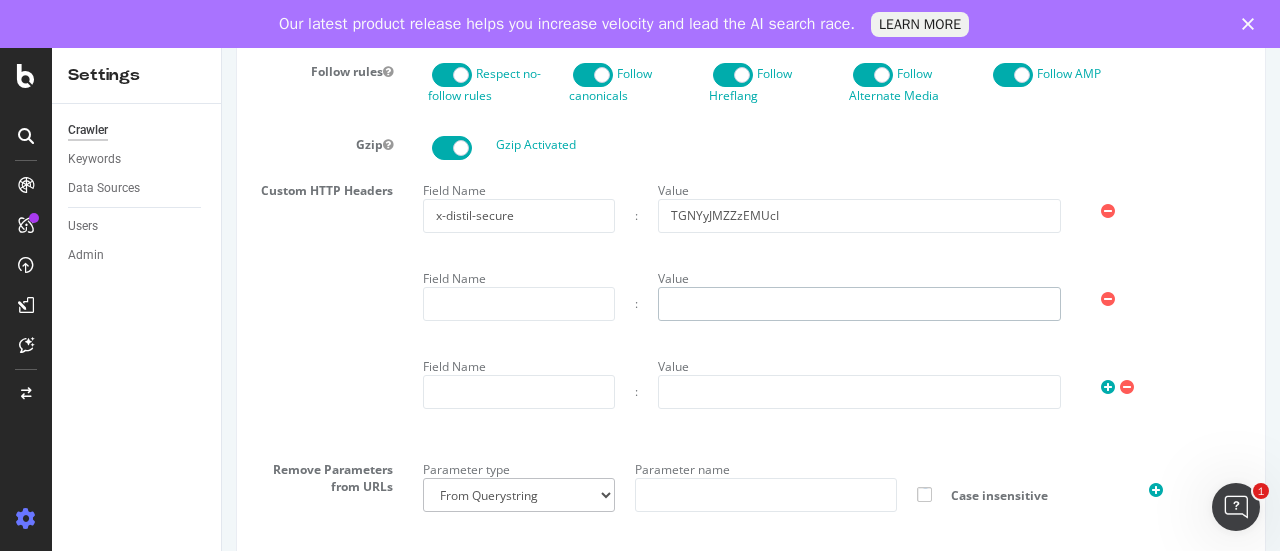 click at bounding box center [859, 304] 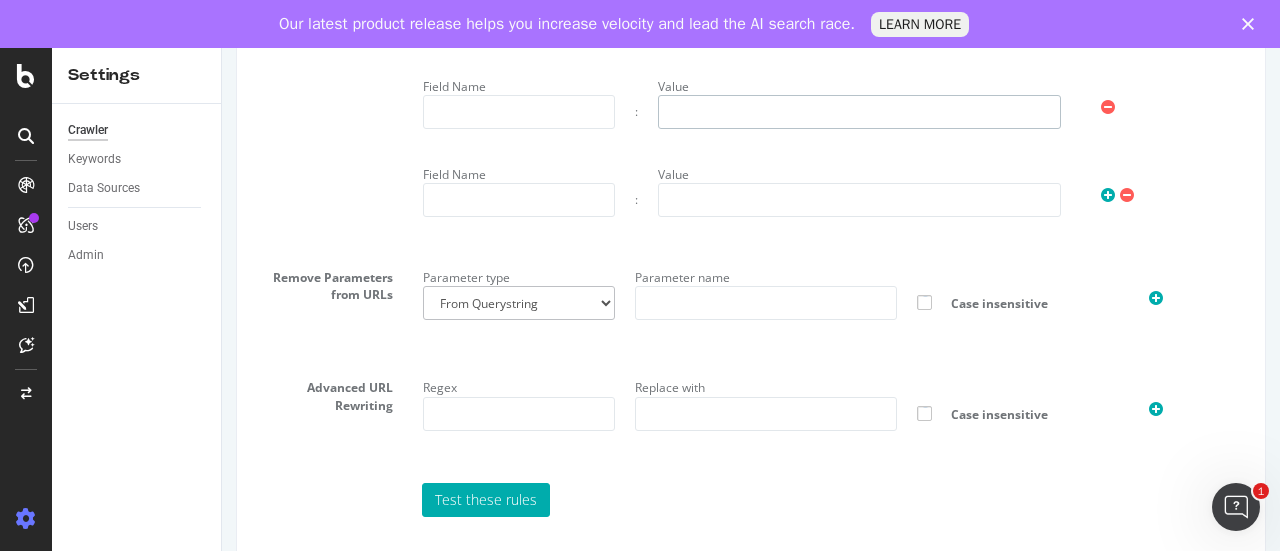 scroll, scrollTop: 1276, scrollLeft: 0, axis: vertical 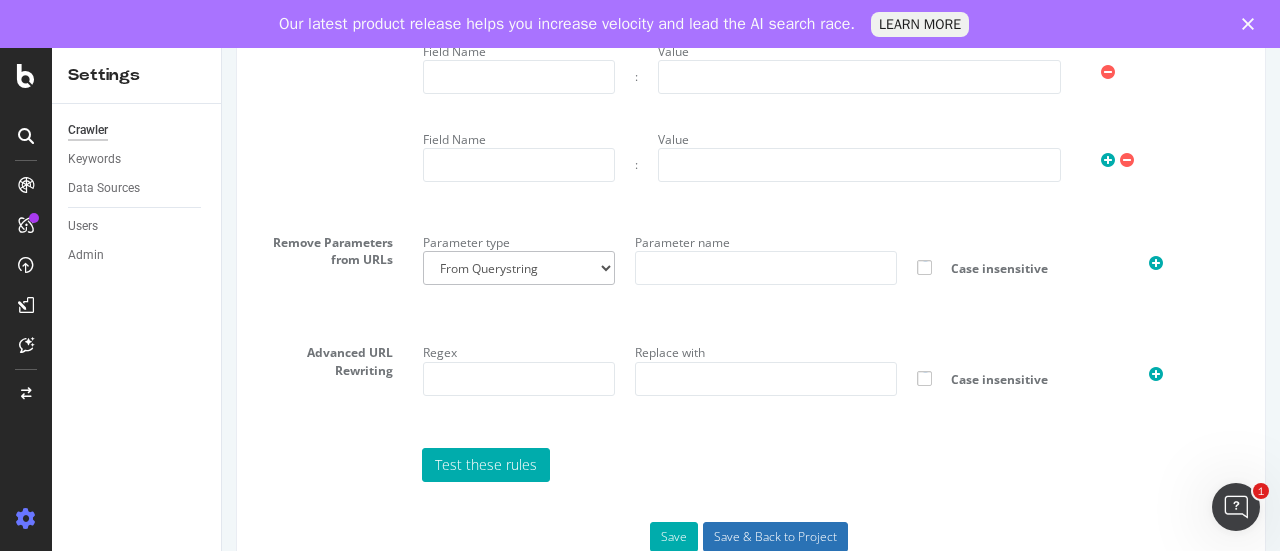 click on "Save & Back to Project" at bounding box center (775, 537) 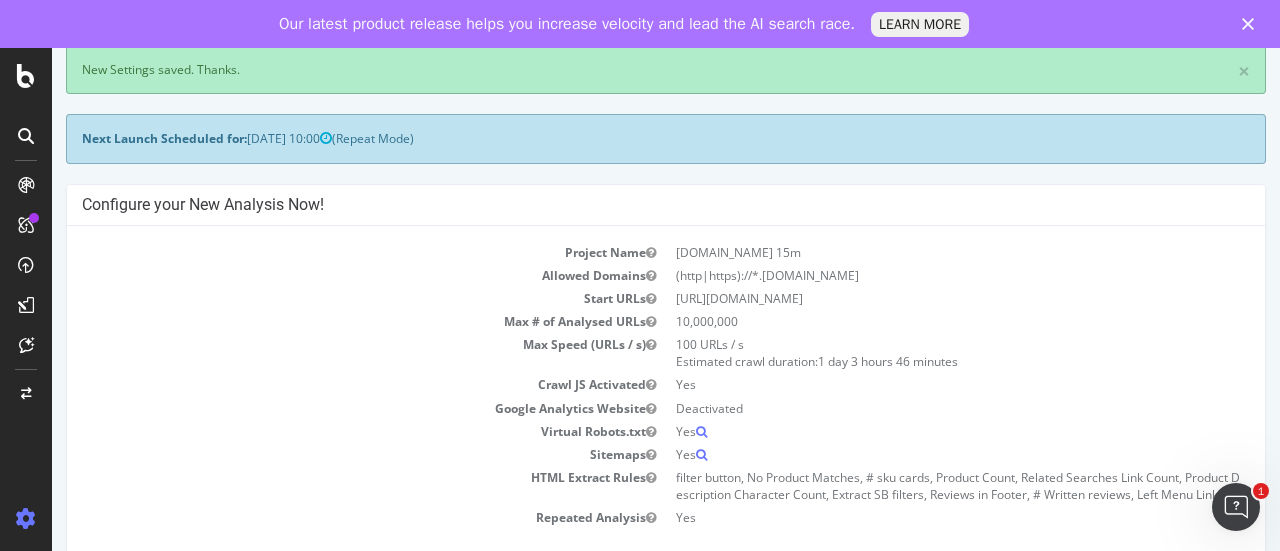 scroll, scrollTop: 94, scrollLeft: 0, axis: vertical 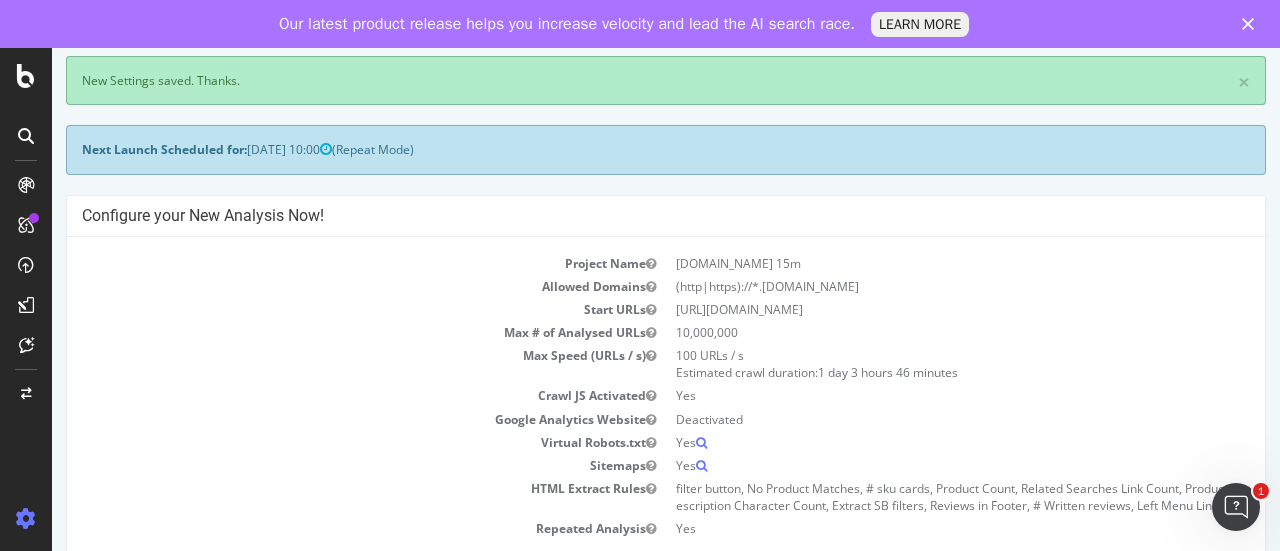 click on "10,000,000" at bounding box center (958, 332) 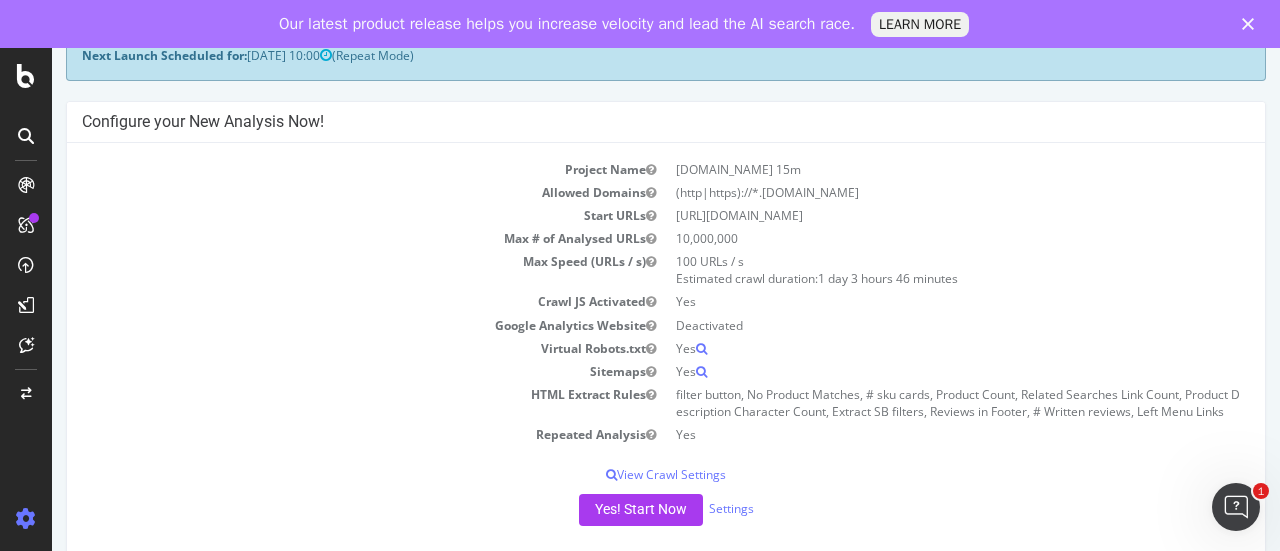 scroll, scrollTop: 190, scrollLeft: 0, axis: vertical 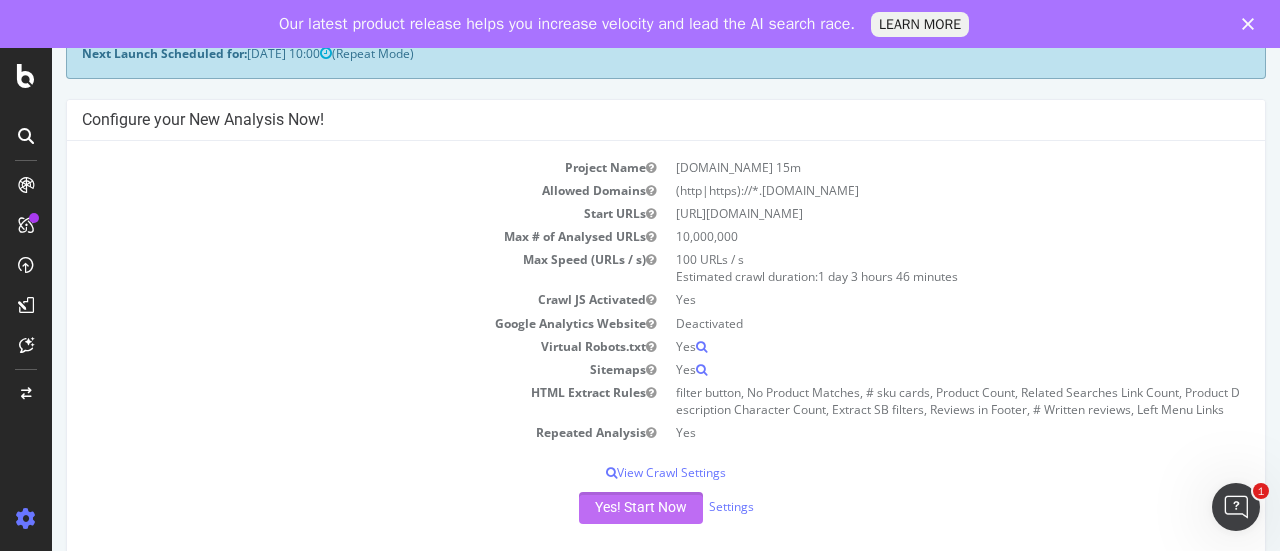 click on "Yes! Start Now" at bounding box center (641, 508) 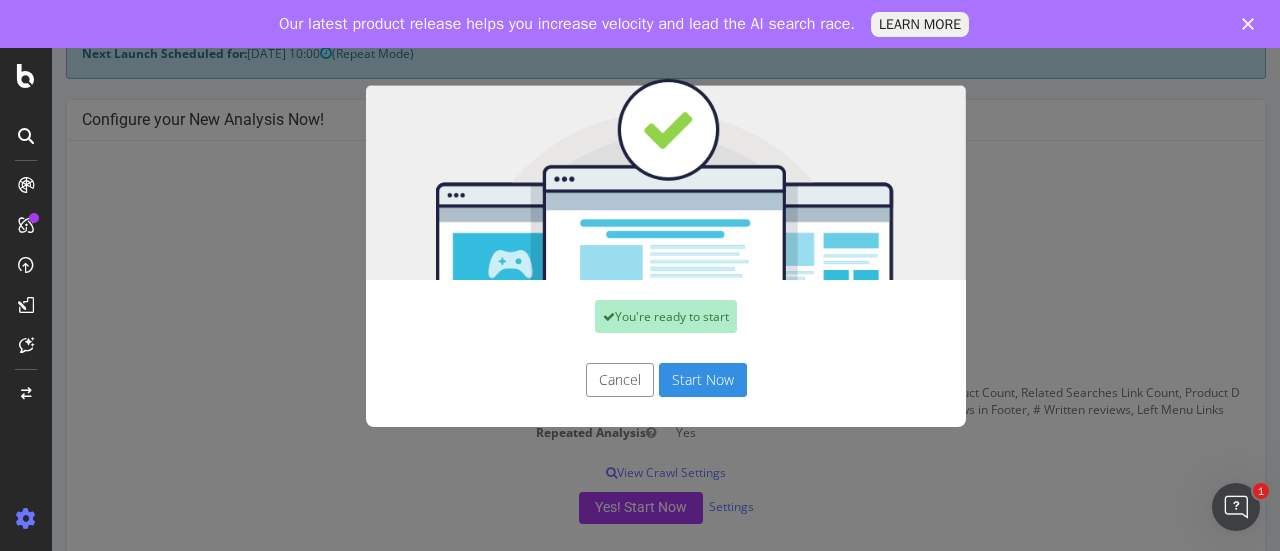 click on "Start Now" at bounding box center [703, 380] 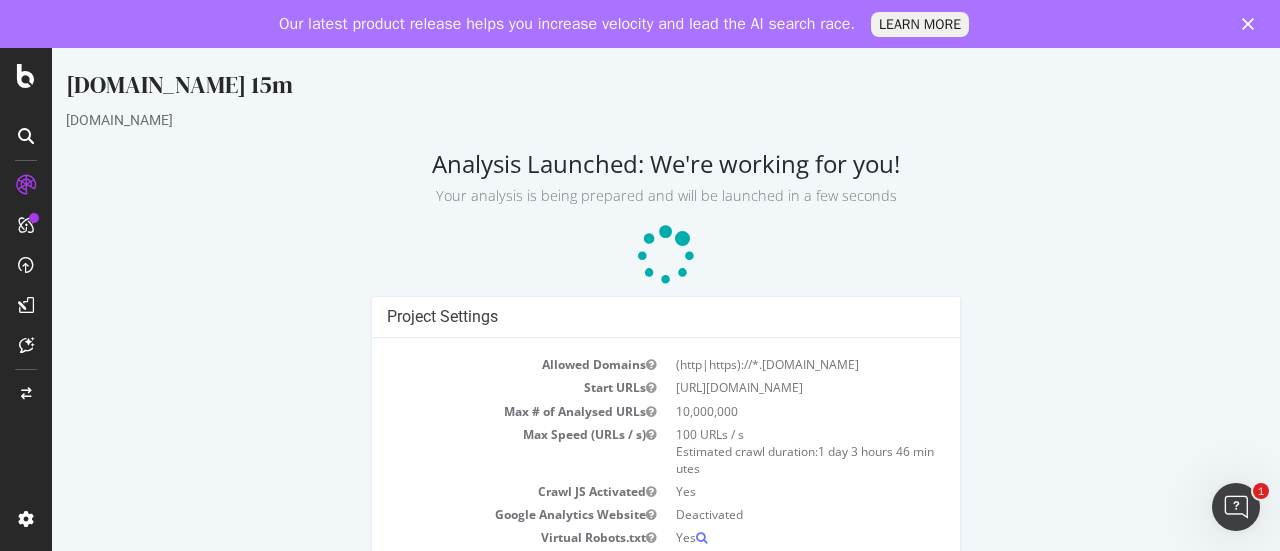 scroll, scrollTop: 147, scrollLeft: 0, axis: vertical 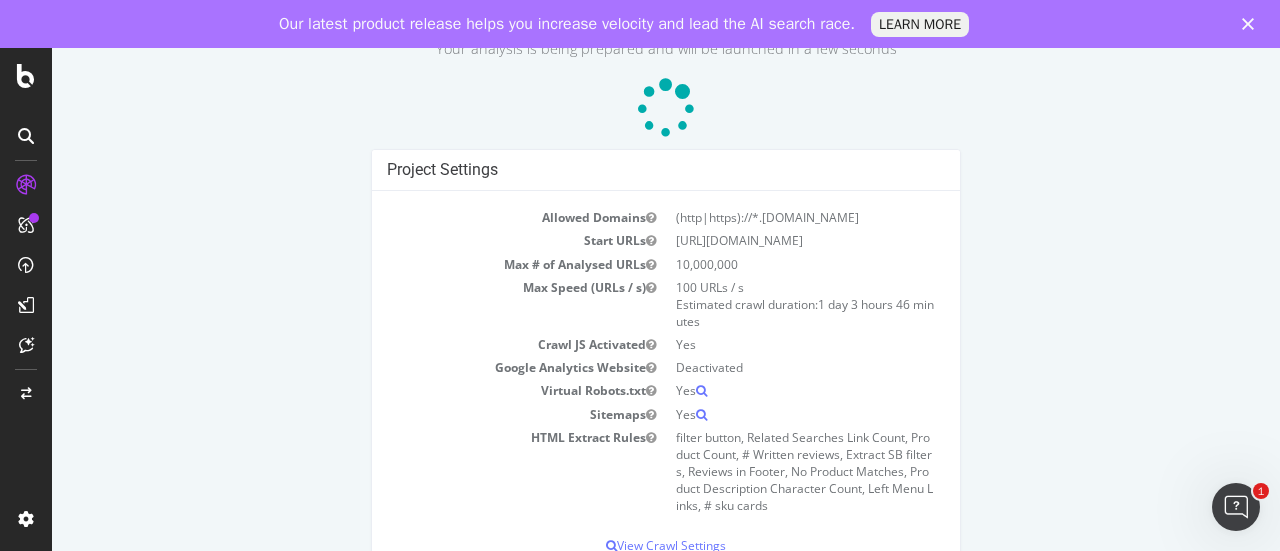 click on "View Crawl Settings" at bounding box center [666, 545] 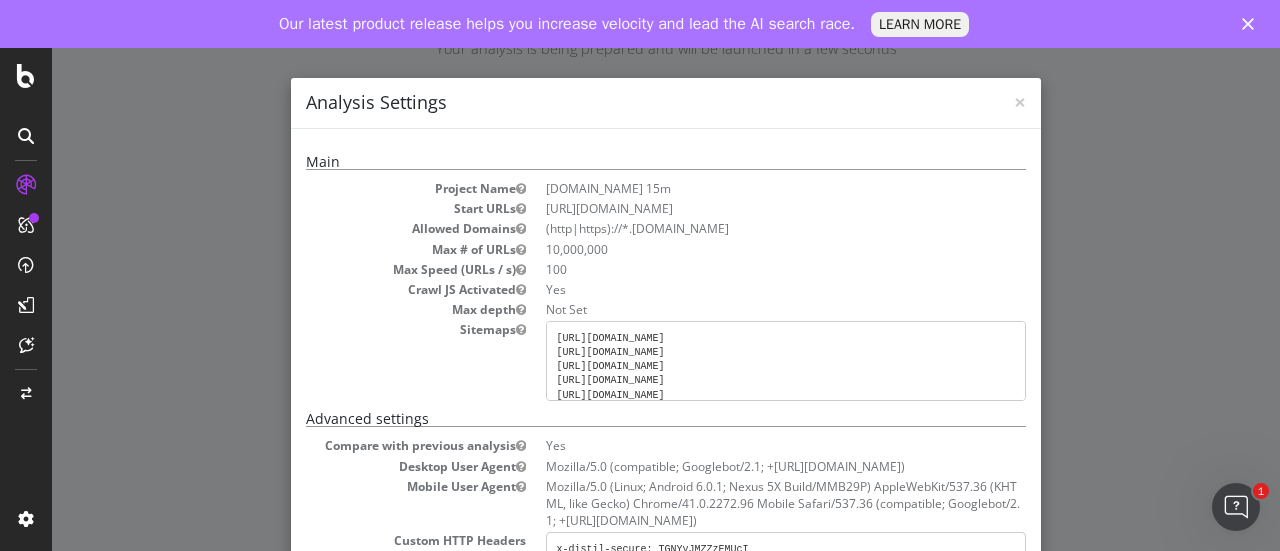 scroll, scrollTop: 40, scrollLeft: 0, axis: vertical 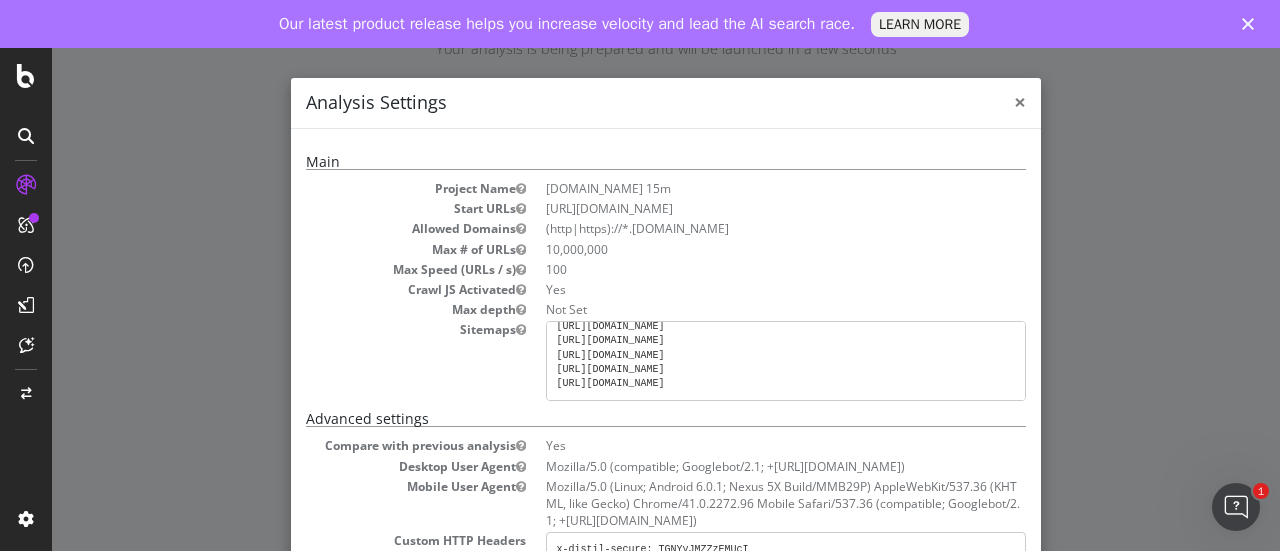 click on "×" at bounding box center [1020, 102] 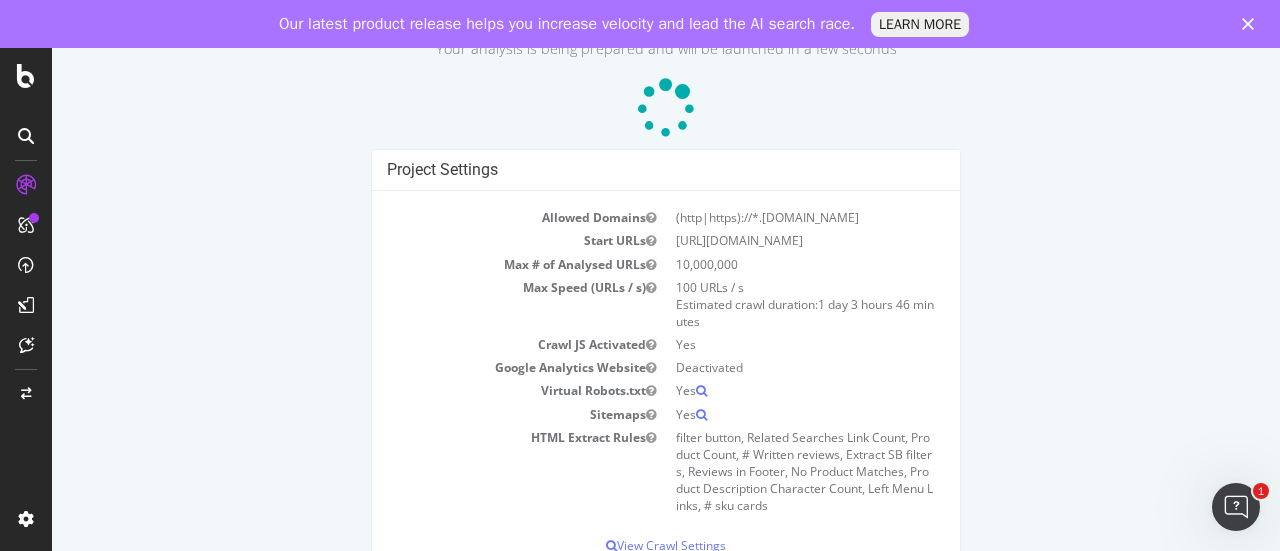 click at bounding box center [1252, 24] 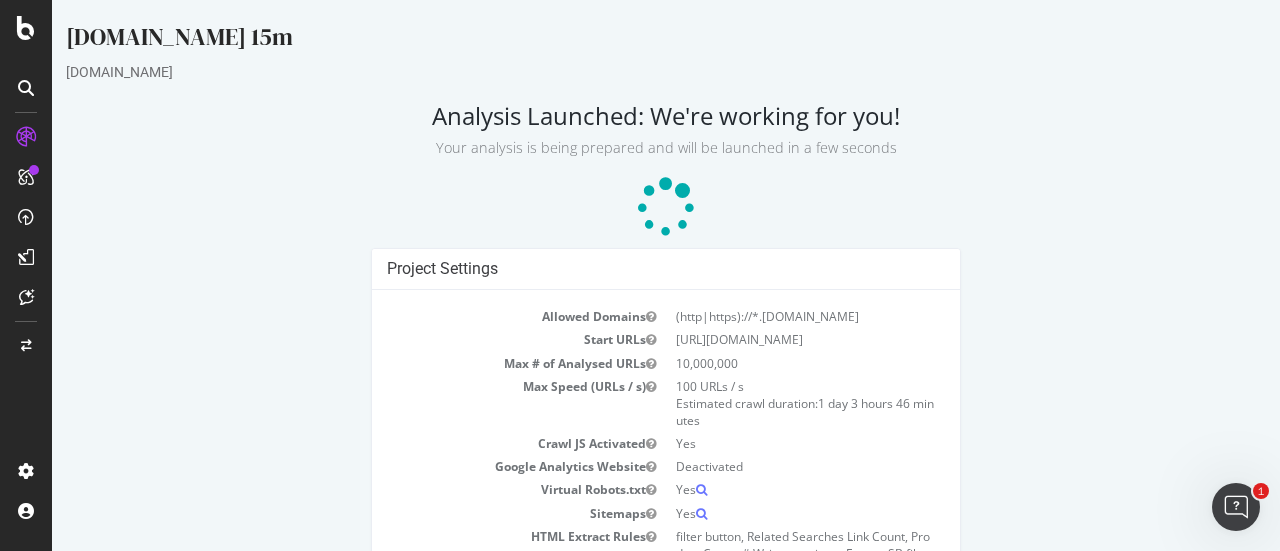 scroll, scrollTop: 147, scrollLeft: 0, axis: vertical 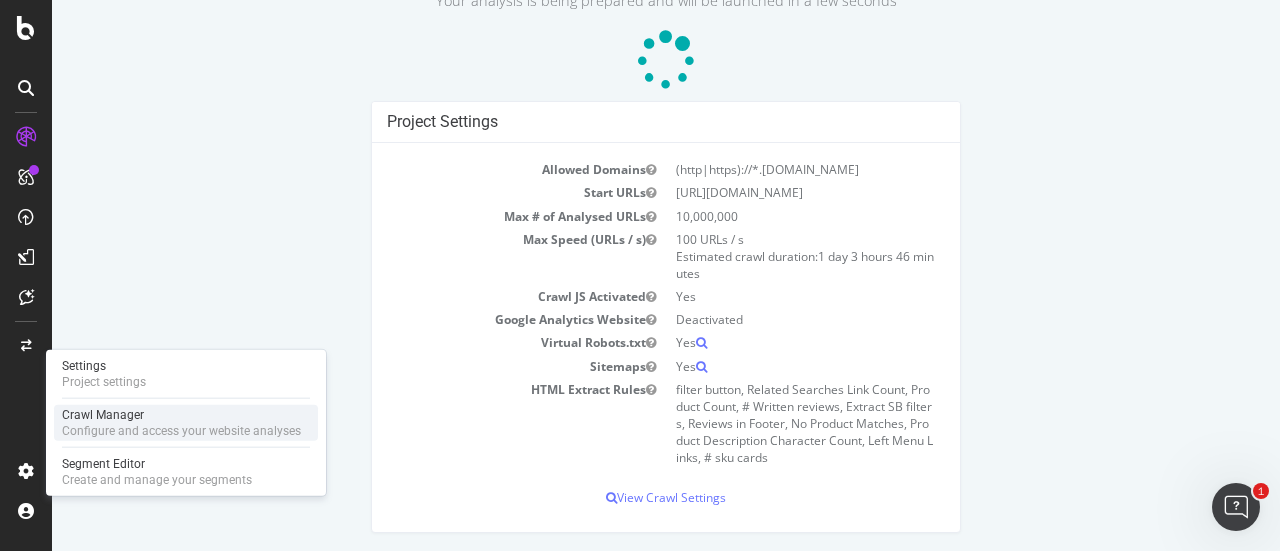 click on "Crawl Manager" at bounding box center [181, 415] 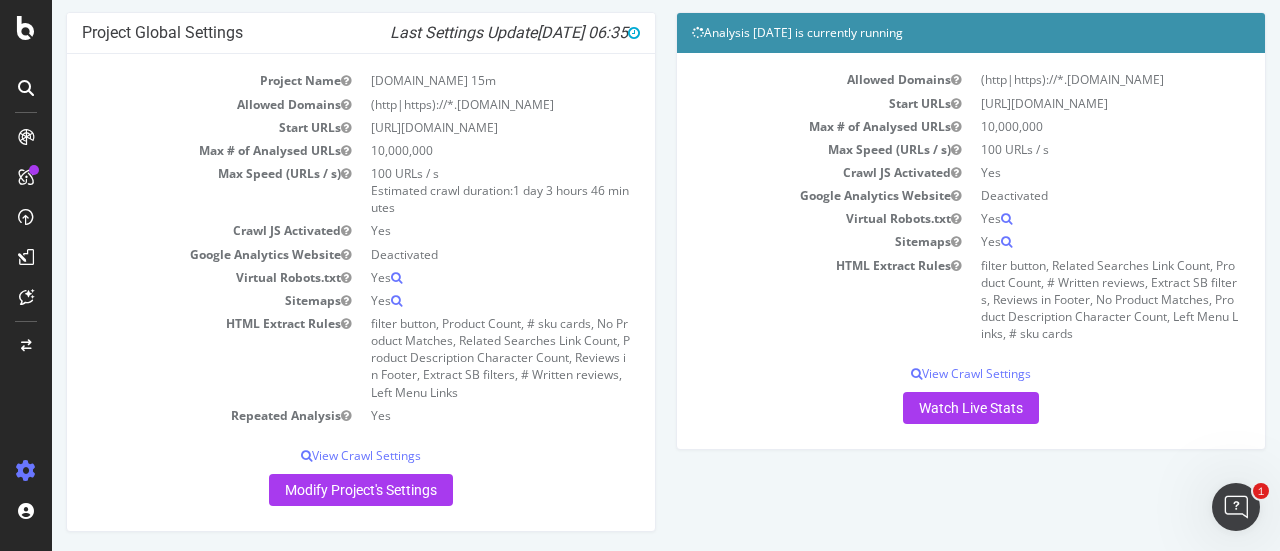 scroll, scrollTop: 166, scrollLeft: 0, axis: vertical 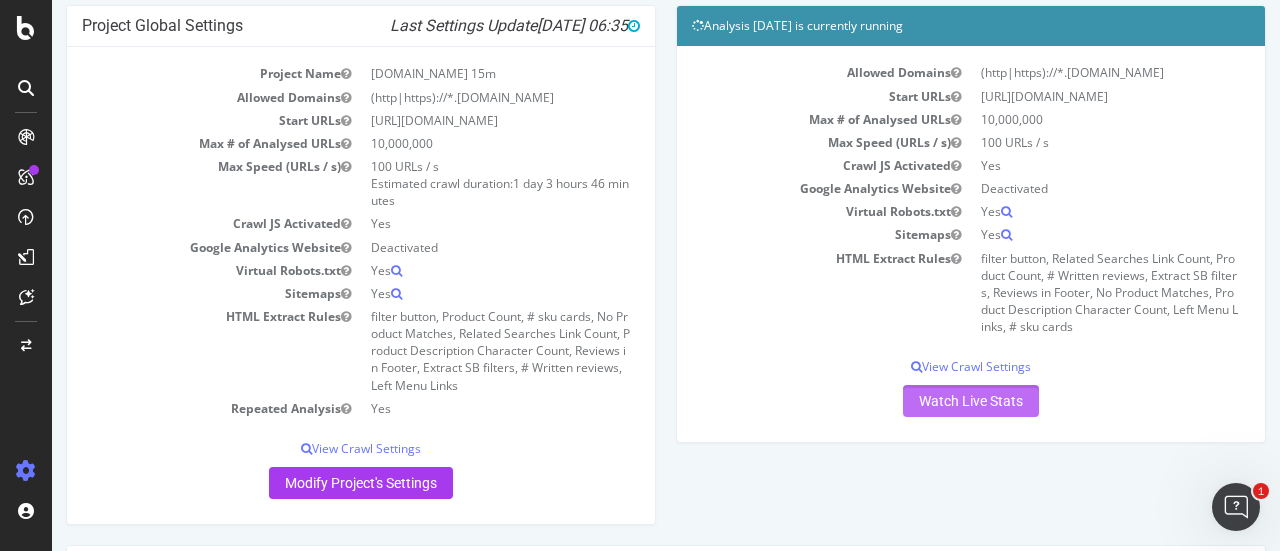 click on "Watch Live Stats" at bounding box center (971, 401) 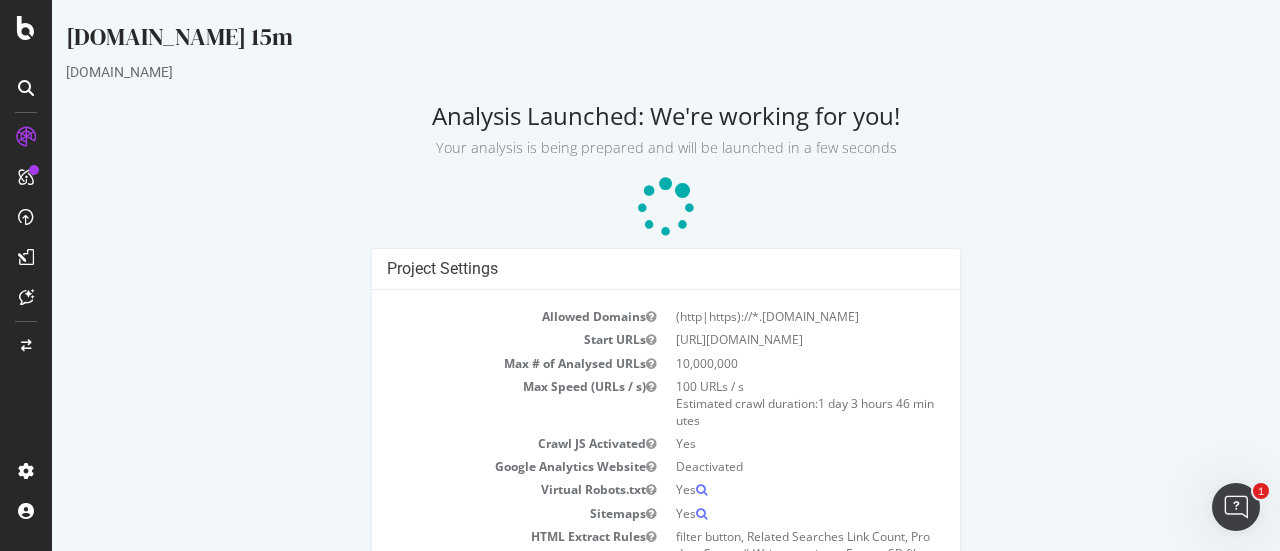 scroll, scrollTop: 147, scrollLeft: 0, axis: vertical 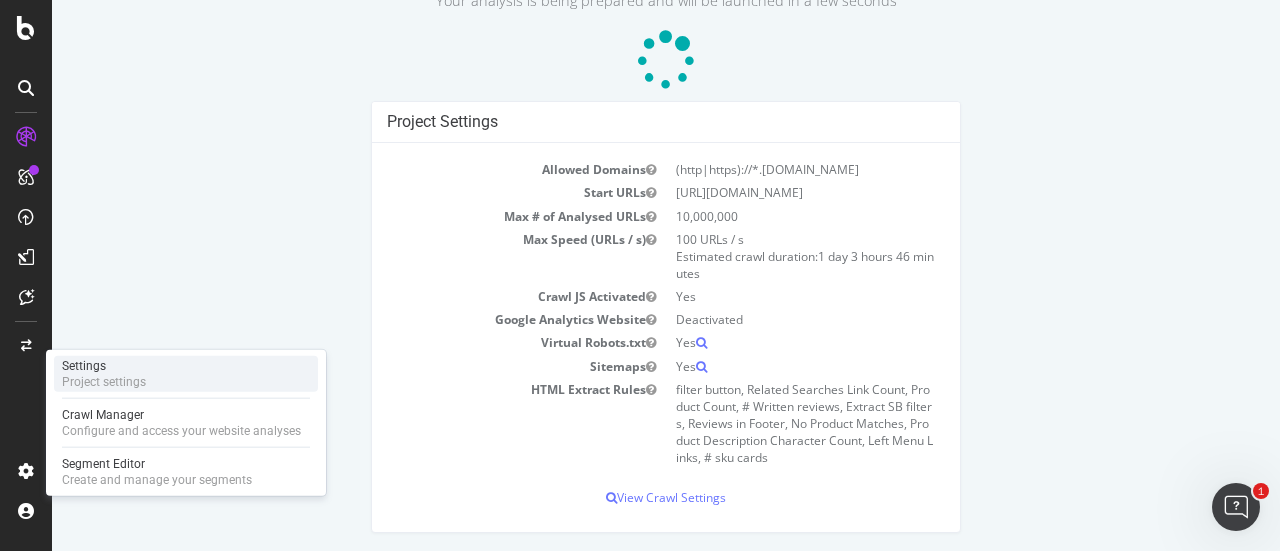click on "Settings" at bounding box center [104, 366] 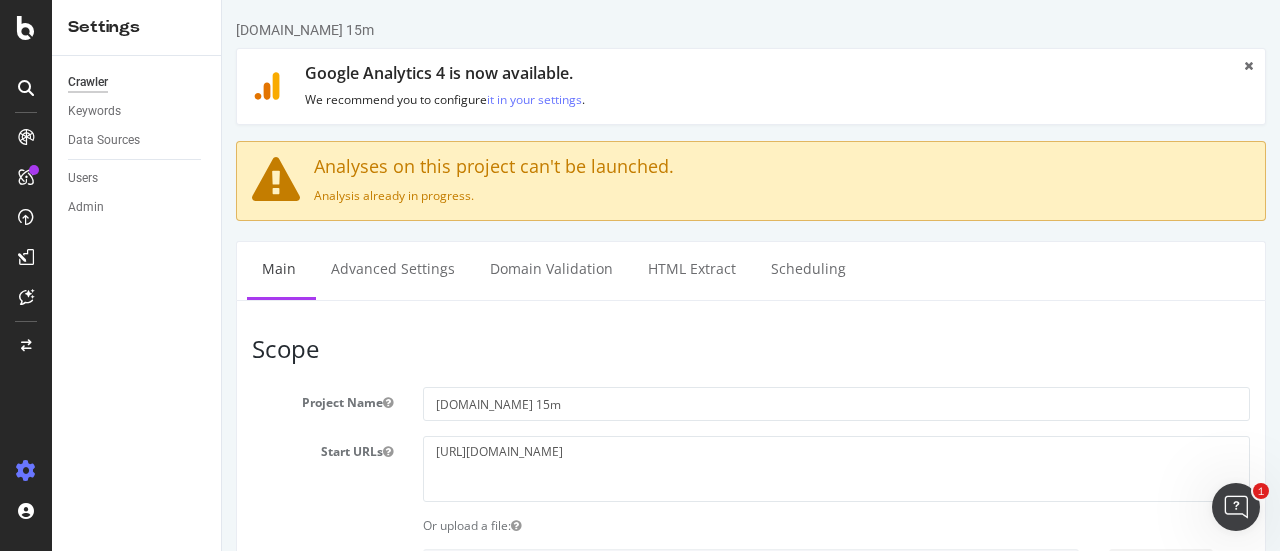 scroll, scrollTop: 0, scrollLeft: 0, axis: both 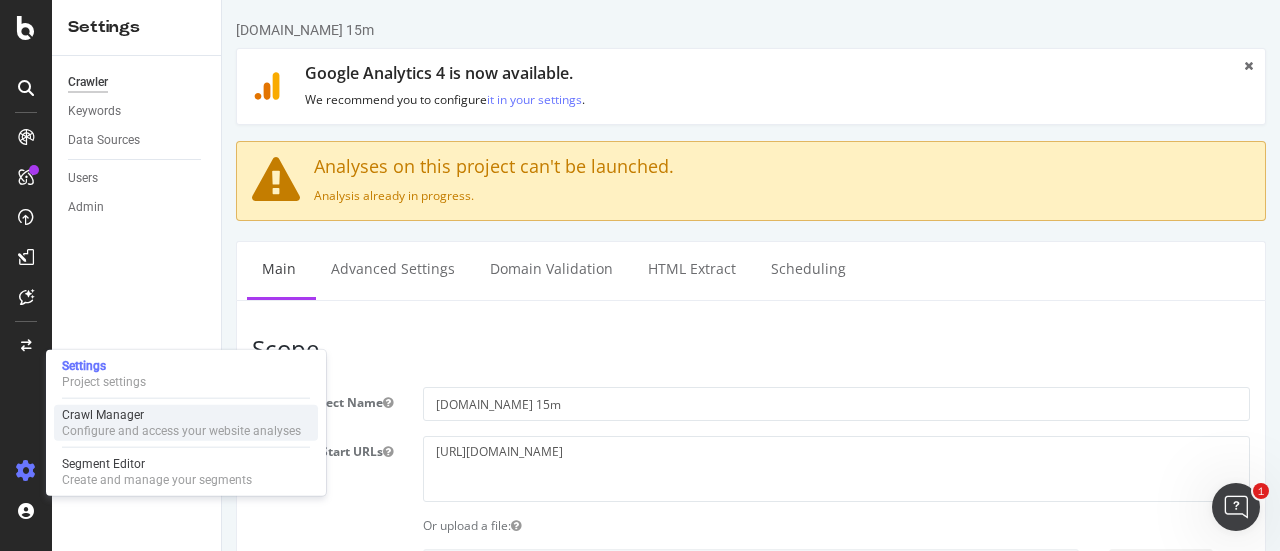 click on "Configure and access your website analyses" at bounding box center (181, 431) 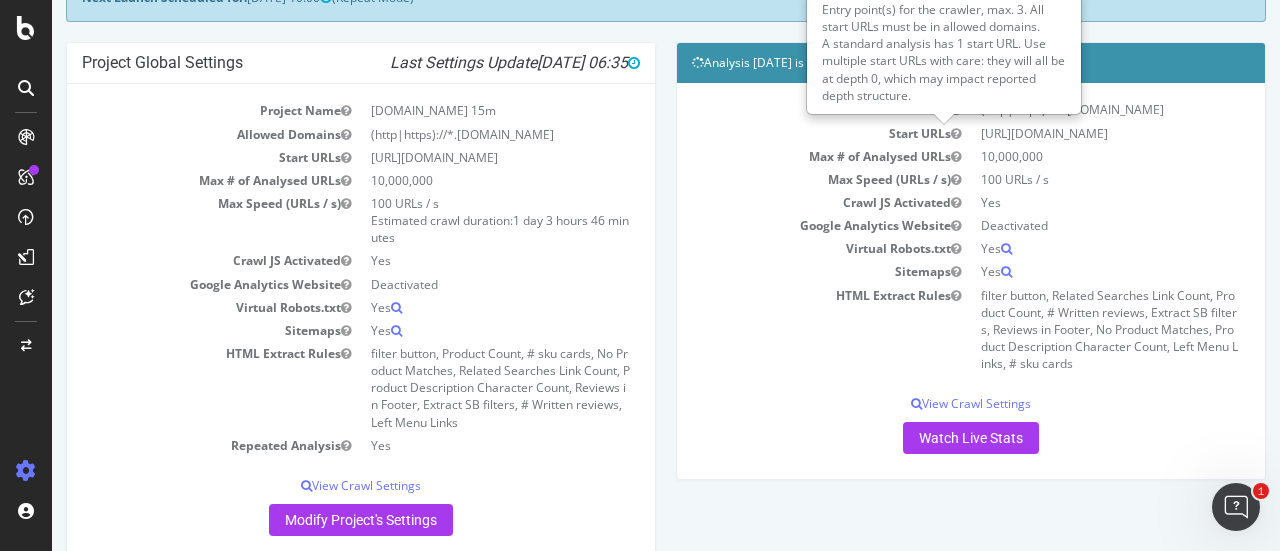 scroll, scrollTop: 138, scrollLeft: 0, axis: vertical 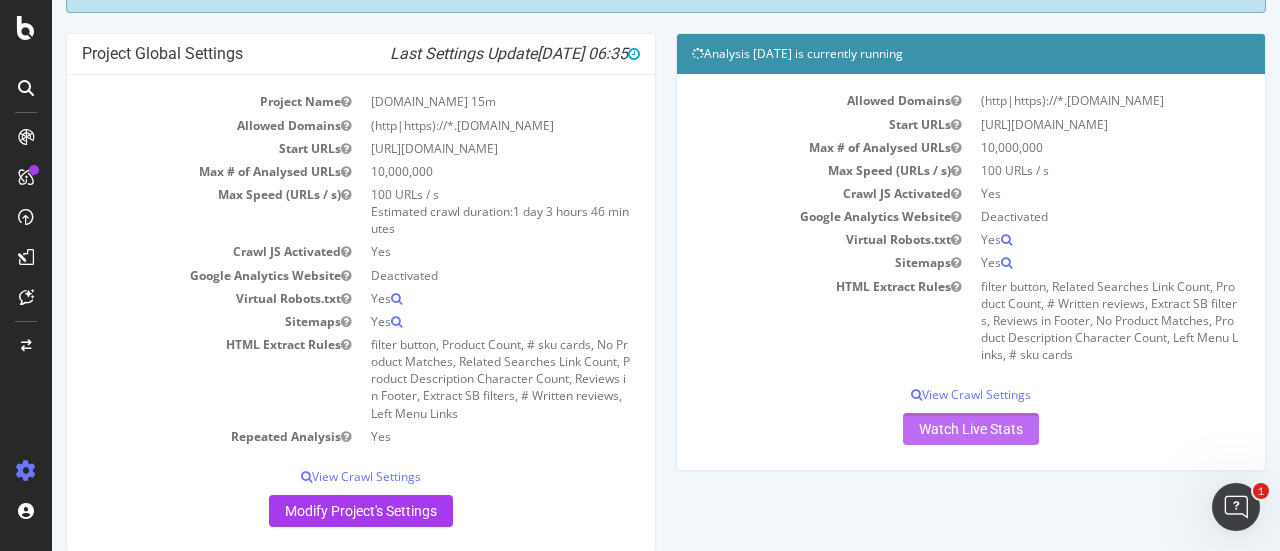click on "Watch Live Stats" at bounding box center (971, 429) 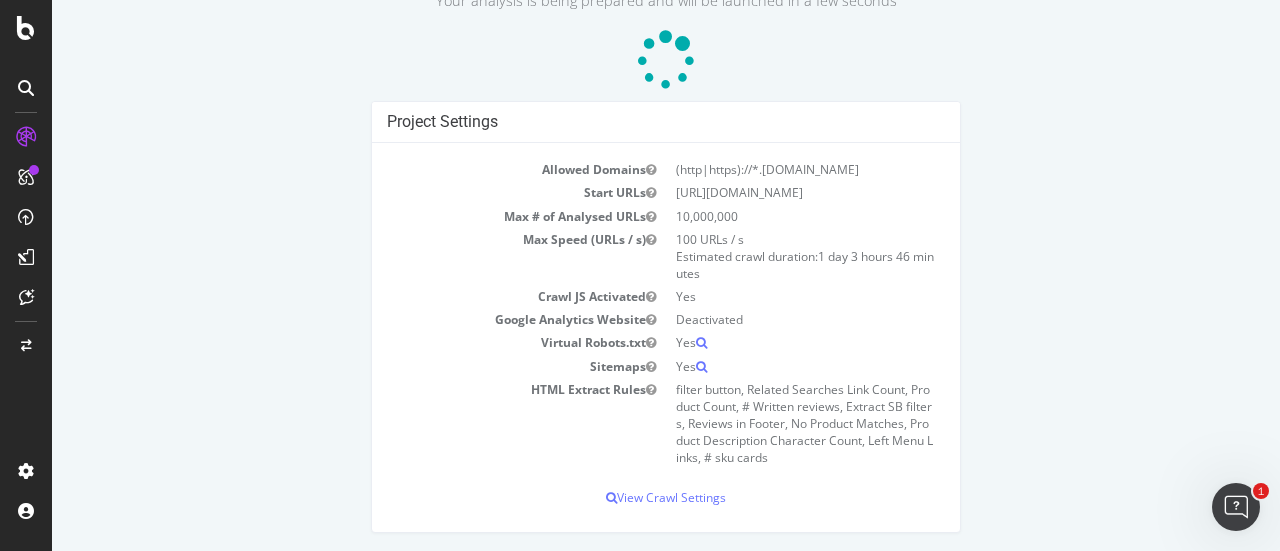 scroll, scrollTop: 0, scrollLeft: 0, axis: both 